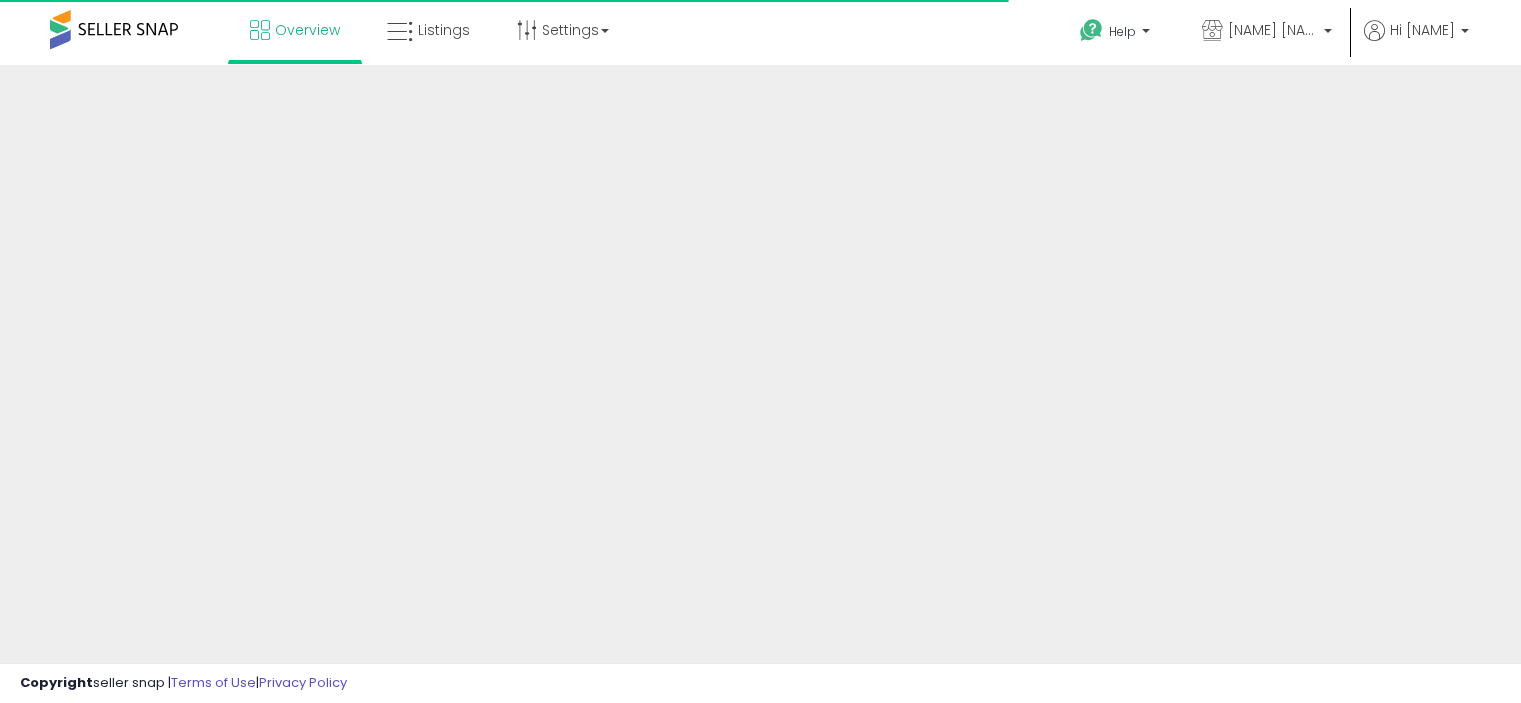 click on "Listings" at bounding box center [444, 30] 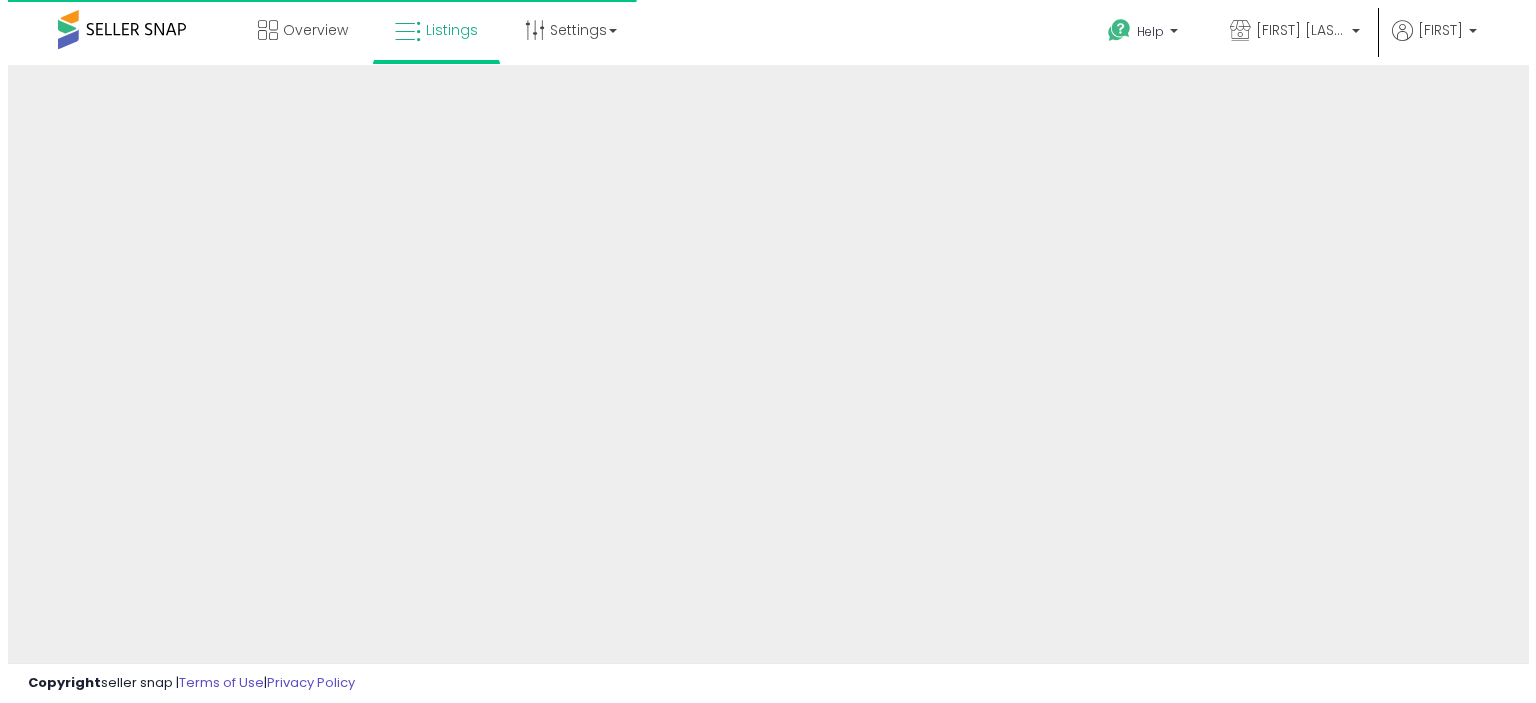 scroll, scrollTop: 0, scrollLeft: 0, axis: both 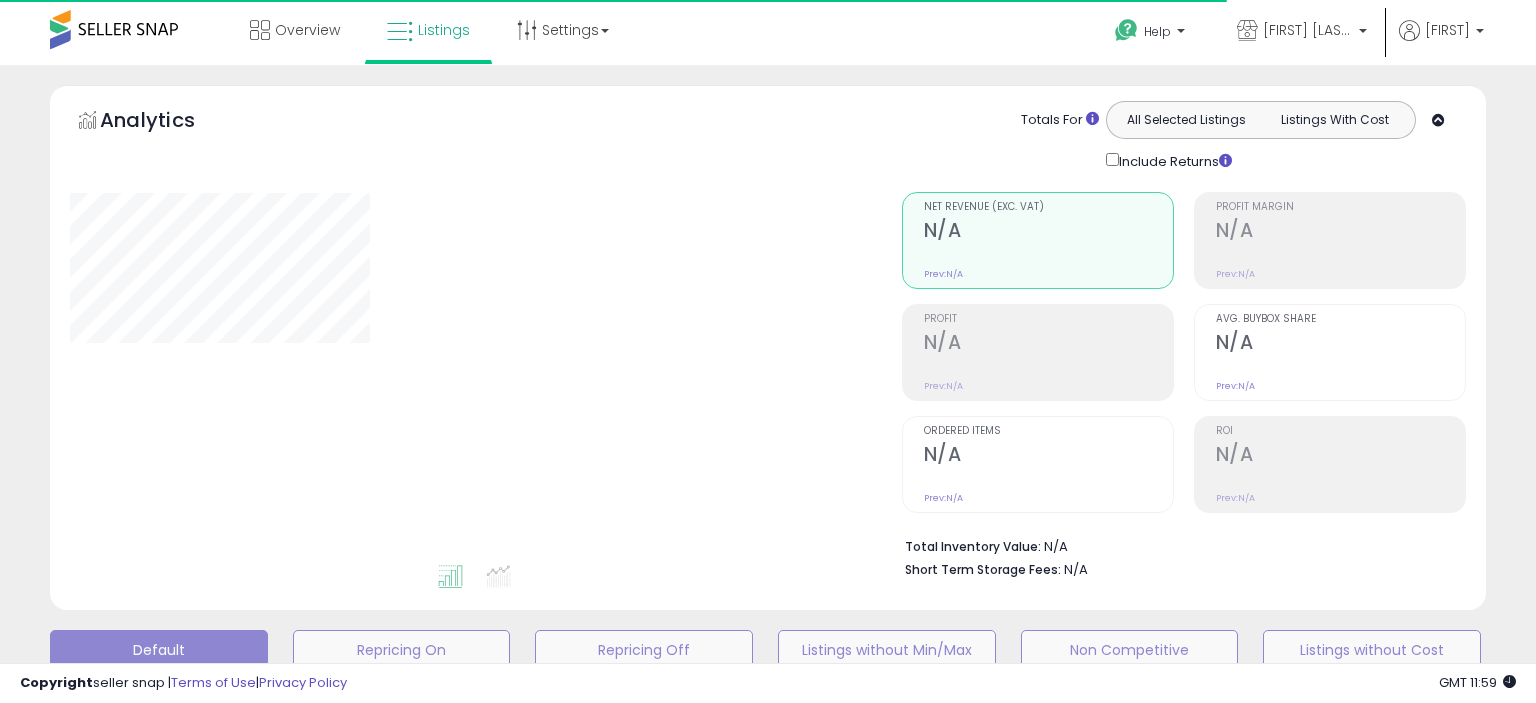 click on "Overview
Listings
Settings" at bounding box center (492, 42) 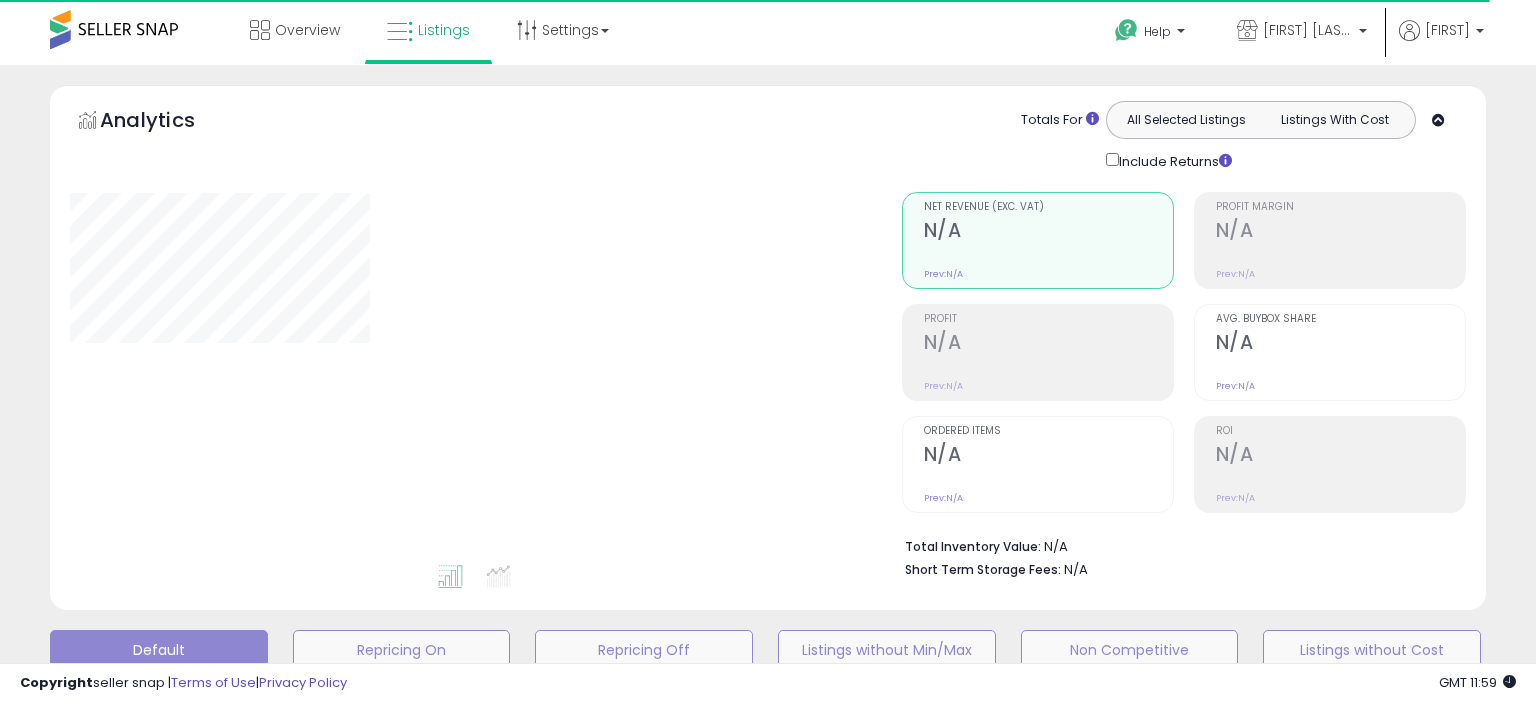 click on "Overview
Listings
Settings" at bounding box center [492, 42] 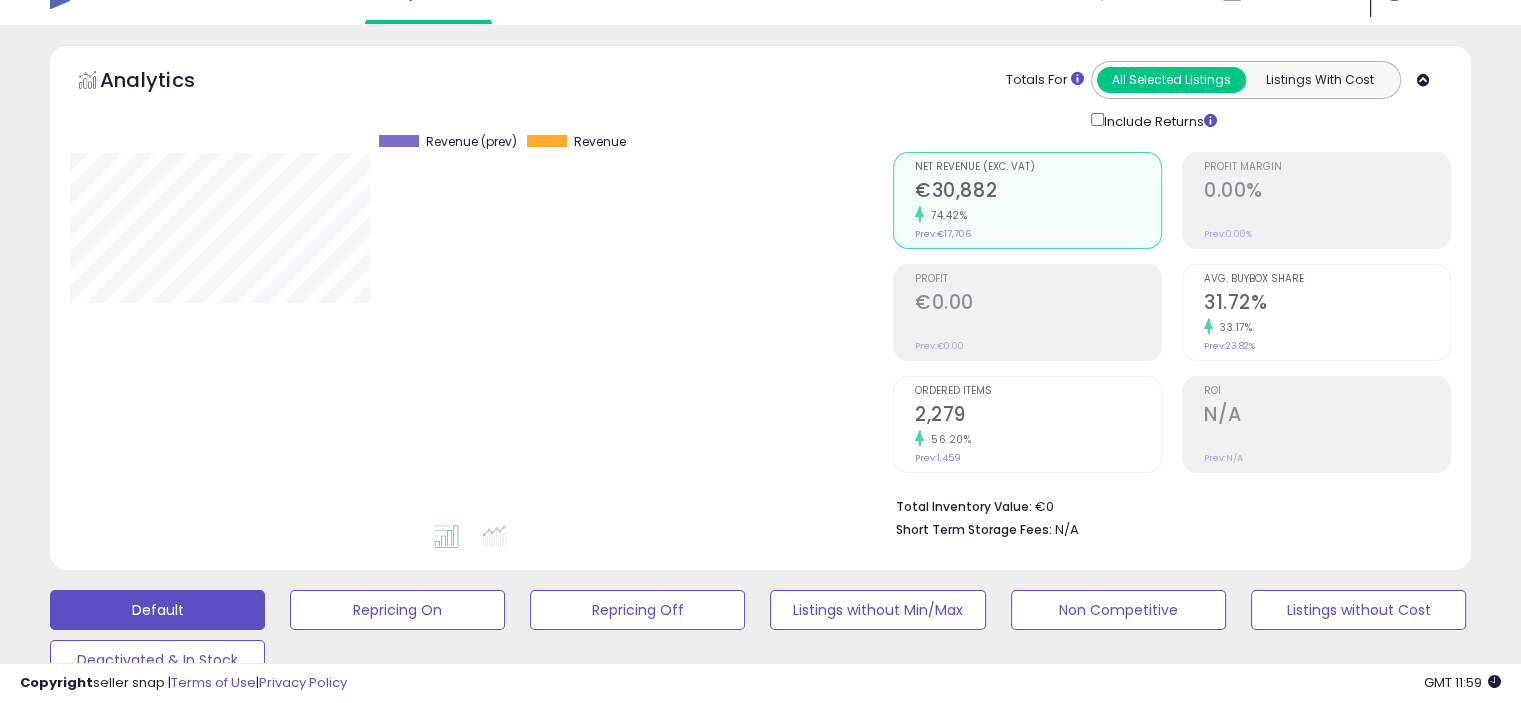 scroll, scrollTop: 310, scrollLeft: 0, axis: vertical 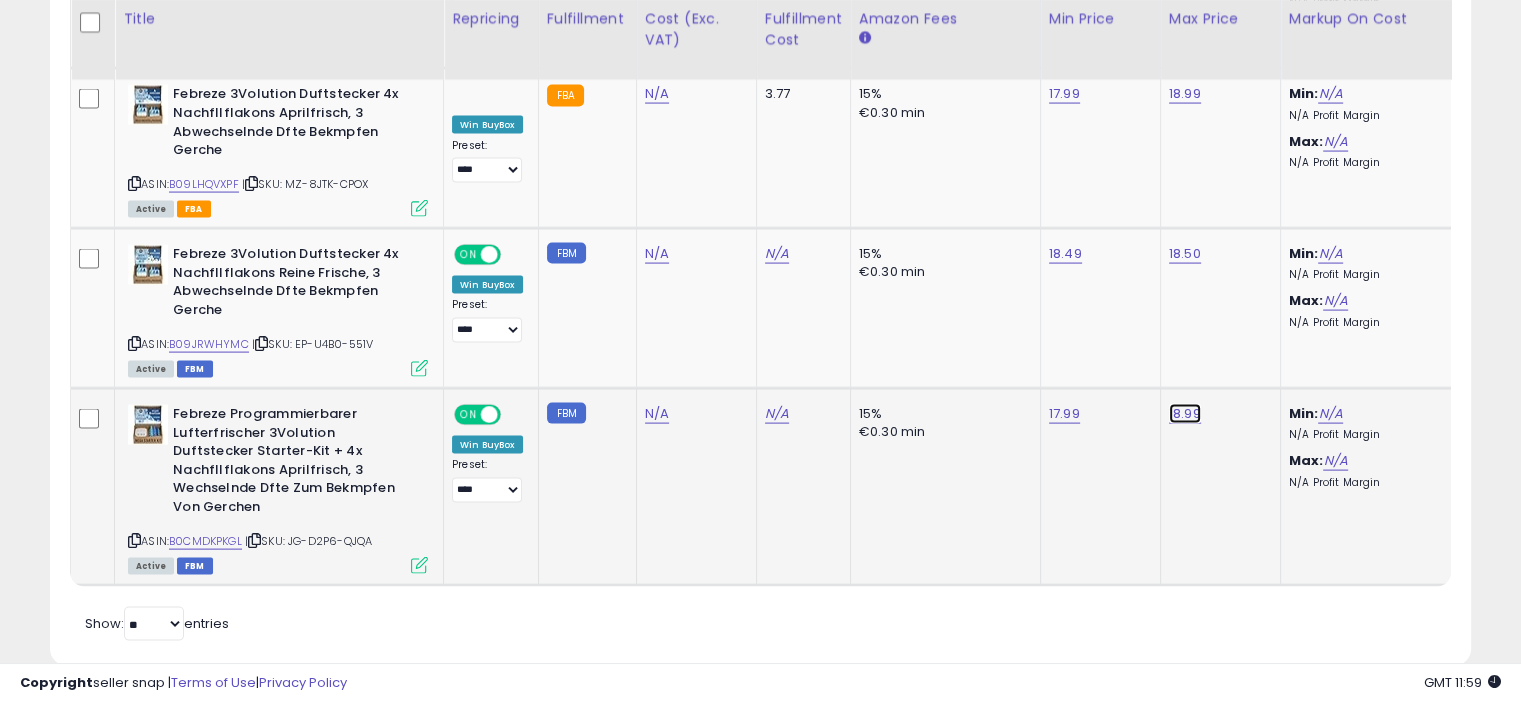 click on "18.99" at bounding box center [1185, -3036] 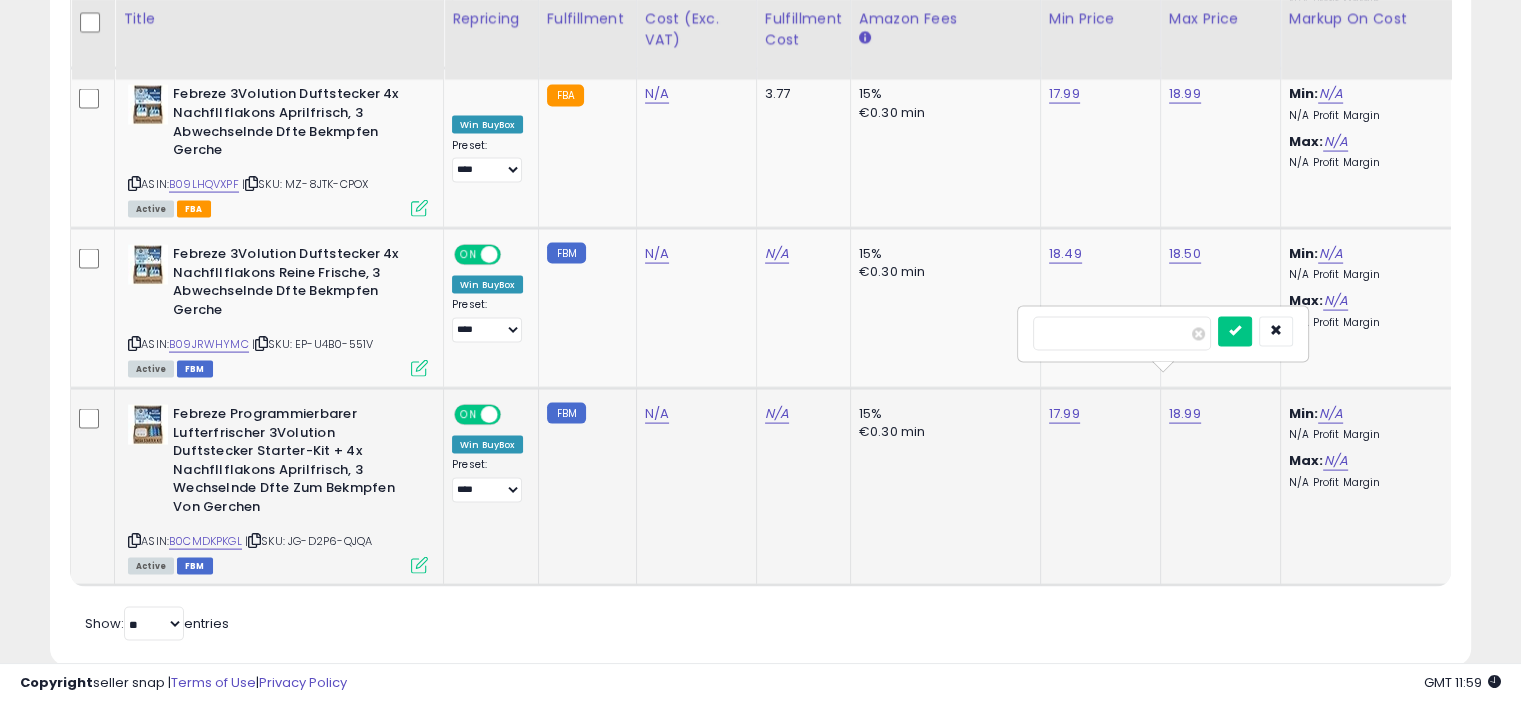 type on "*" 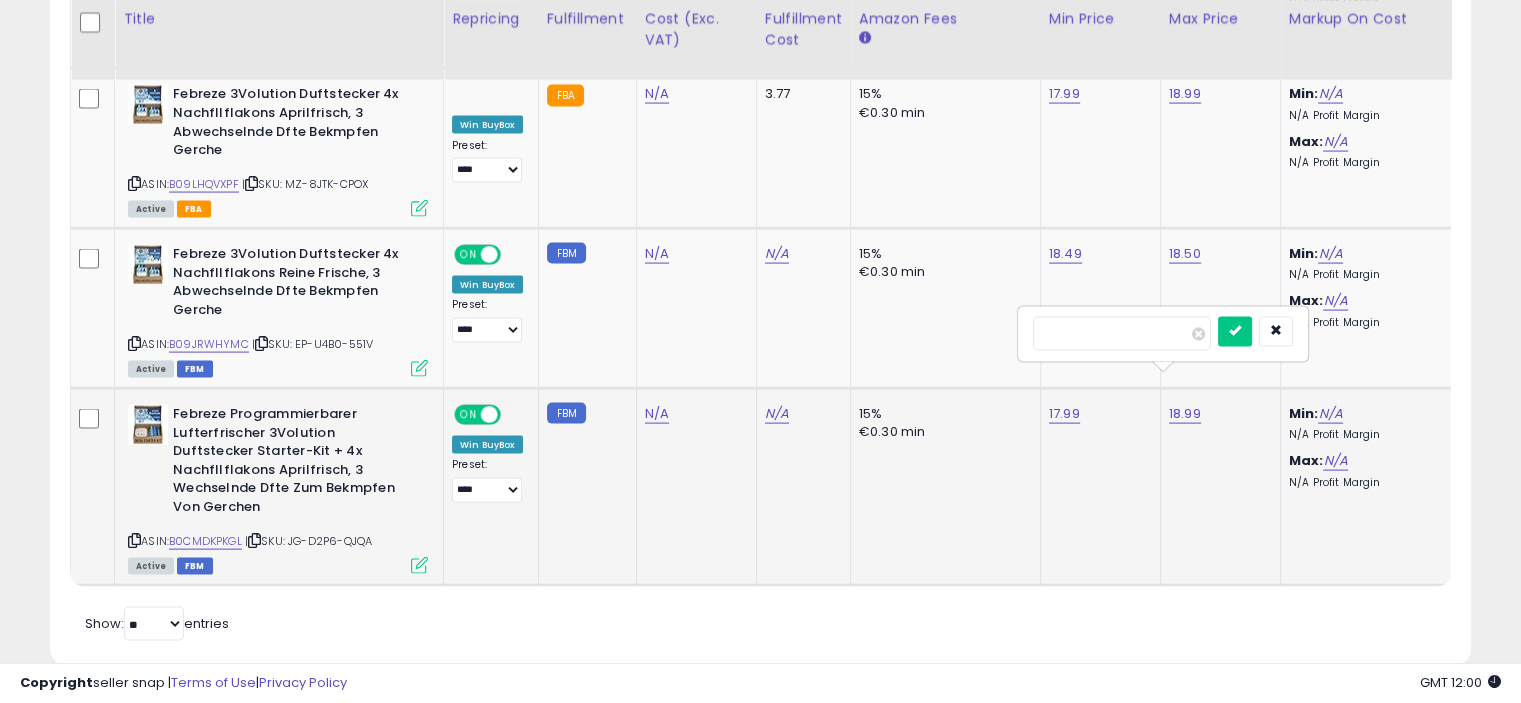 type on "*****" 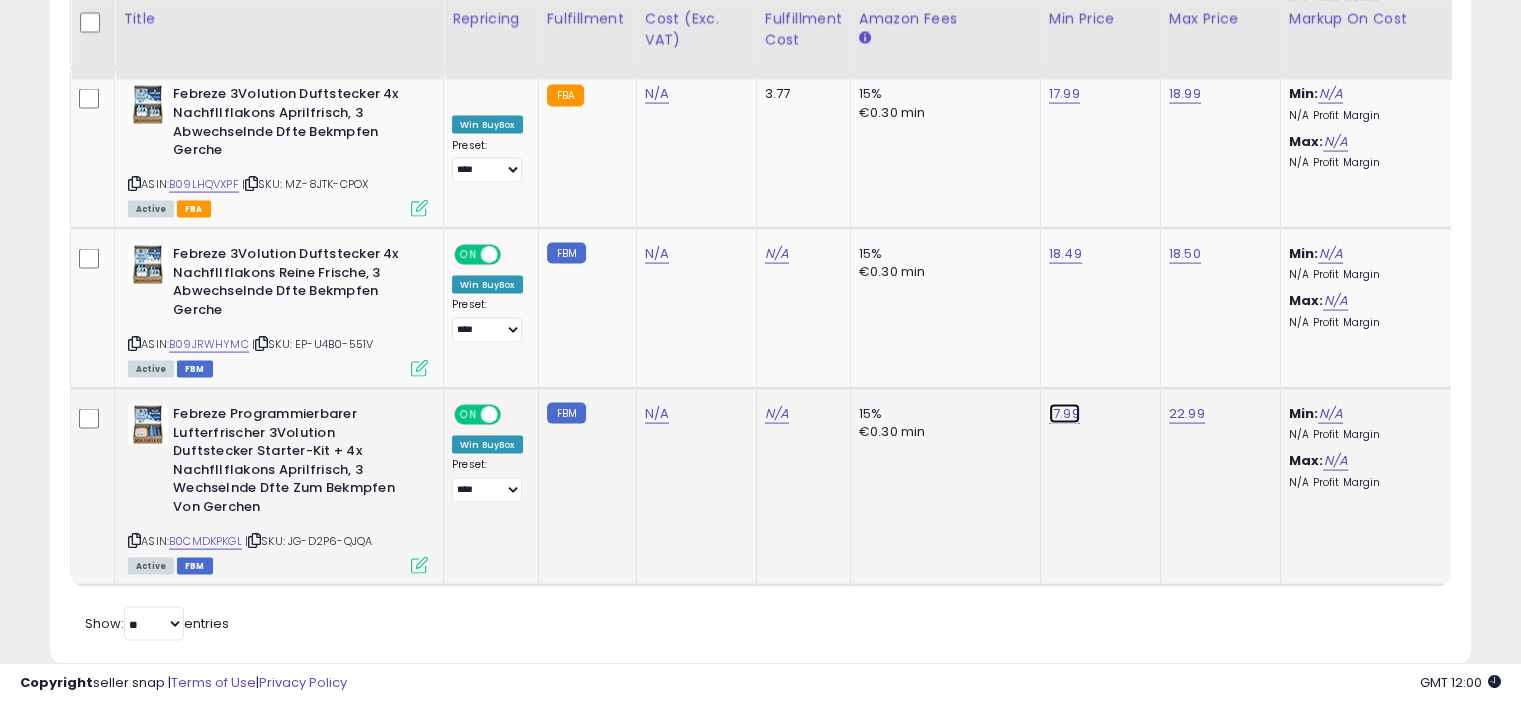 click on "17.99" at bounding box center [1065, -3036] 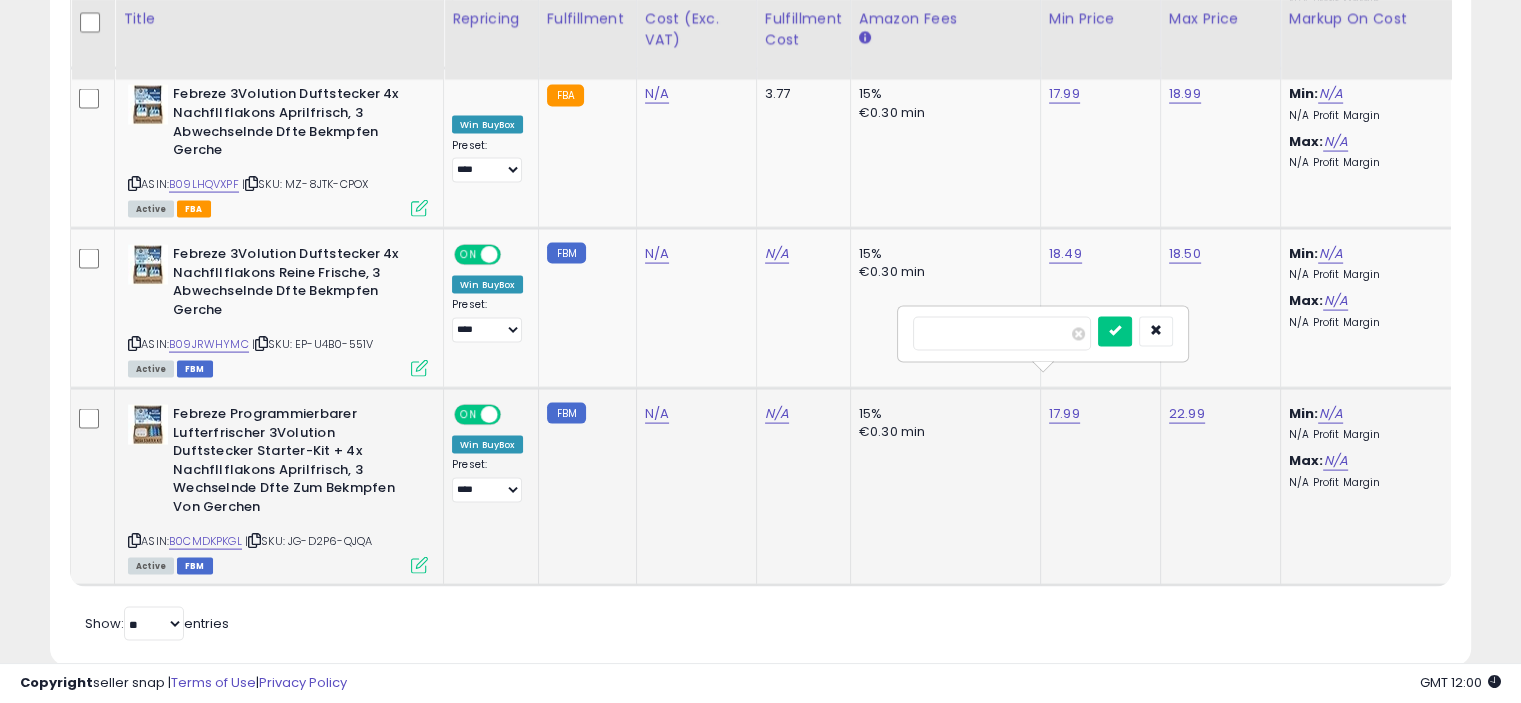 type on "*" 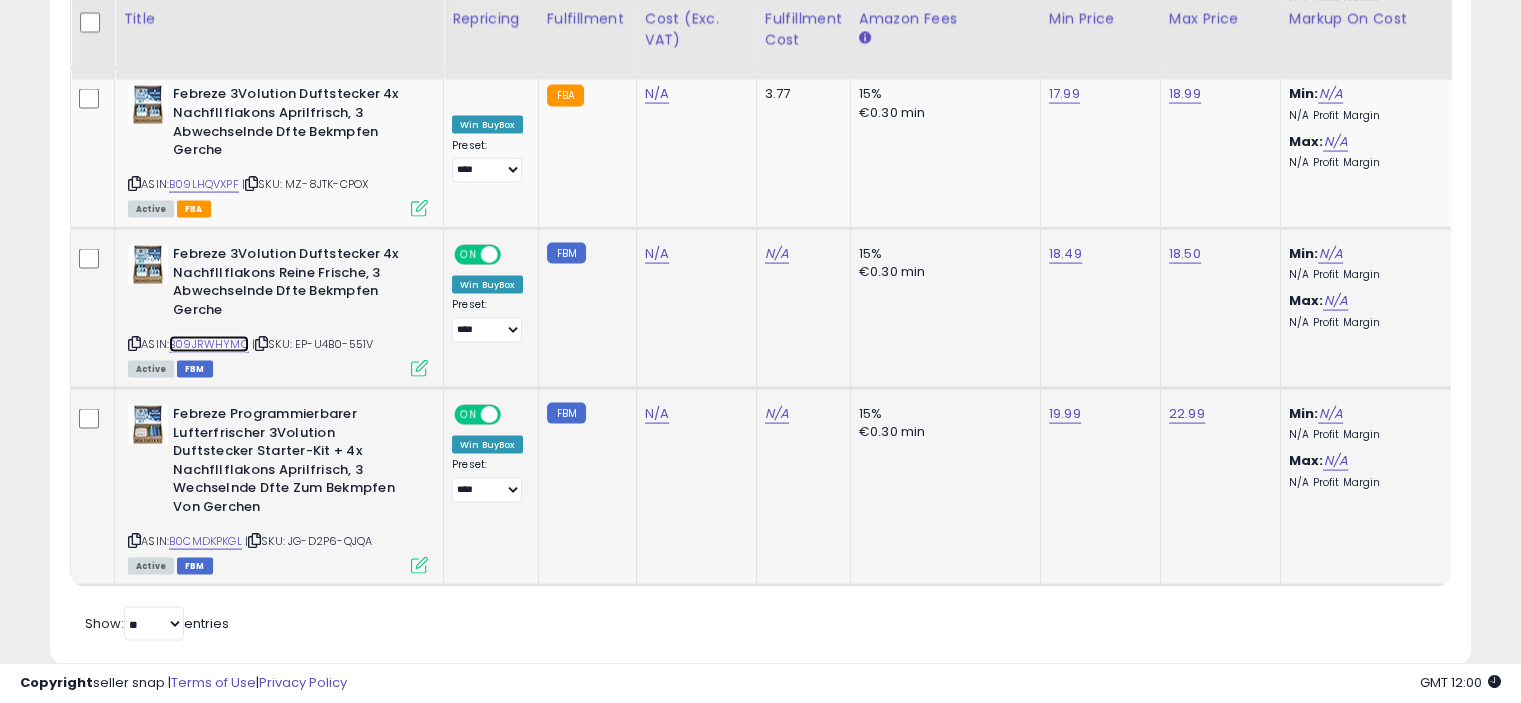 click on "B09JRWHYMC" at bounding box center (209, 344) 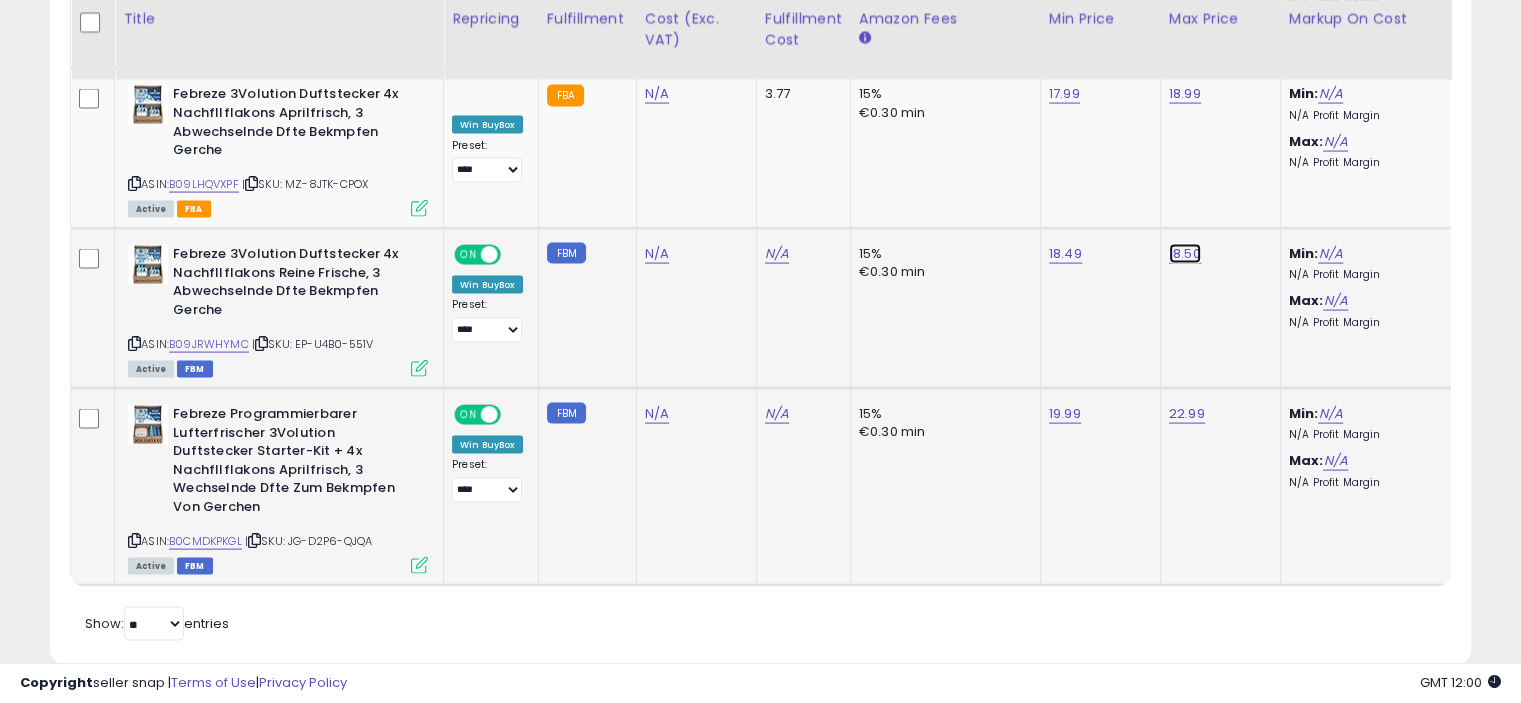 click on "18.50" at bounding box center [1185, -3036] 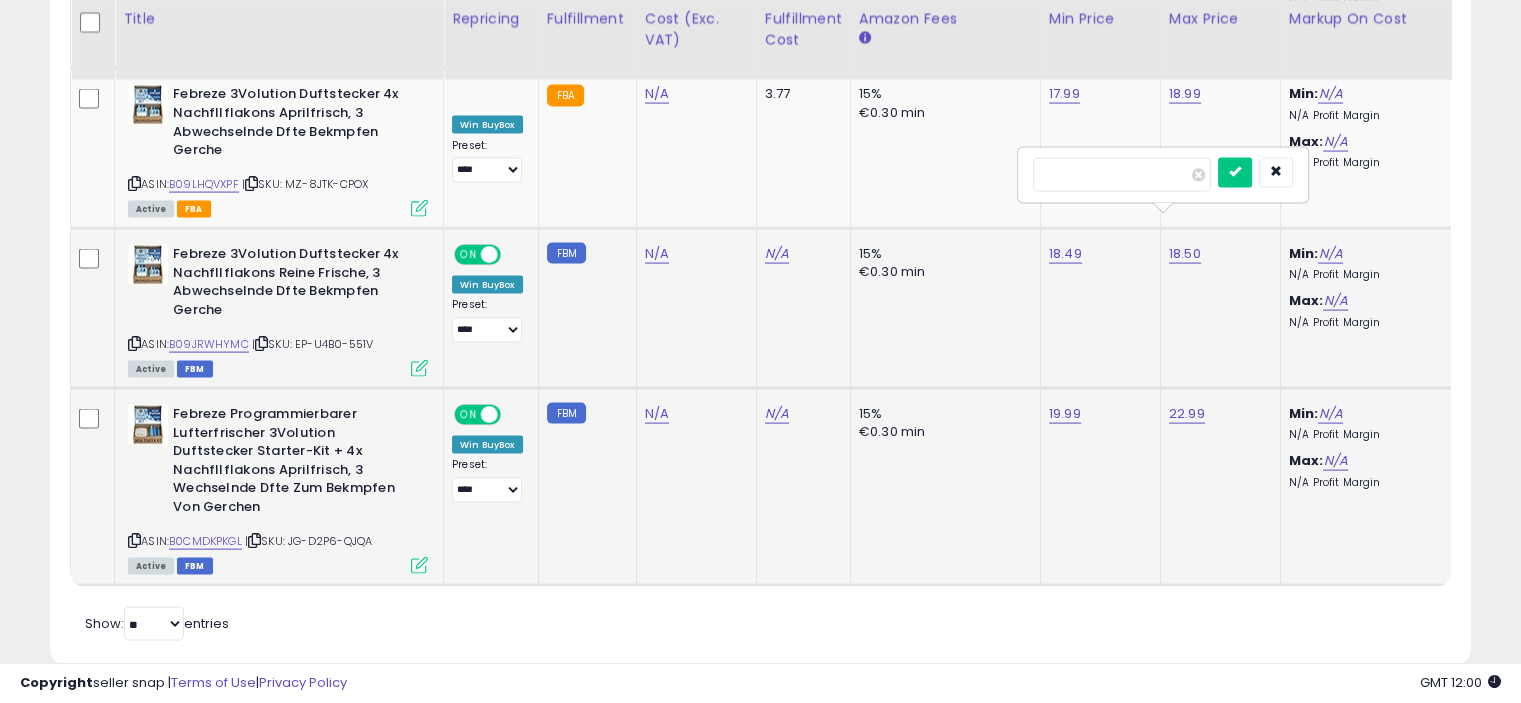 type on "*" 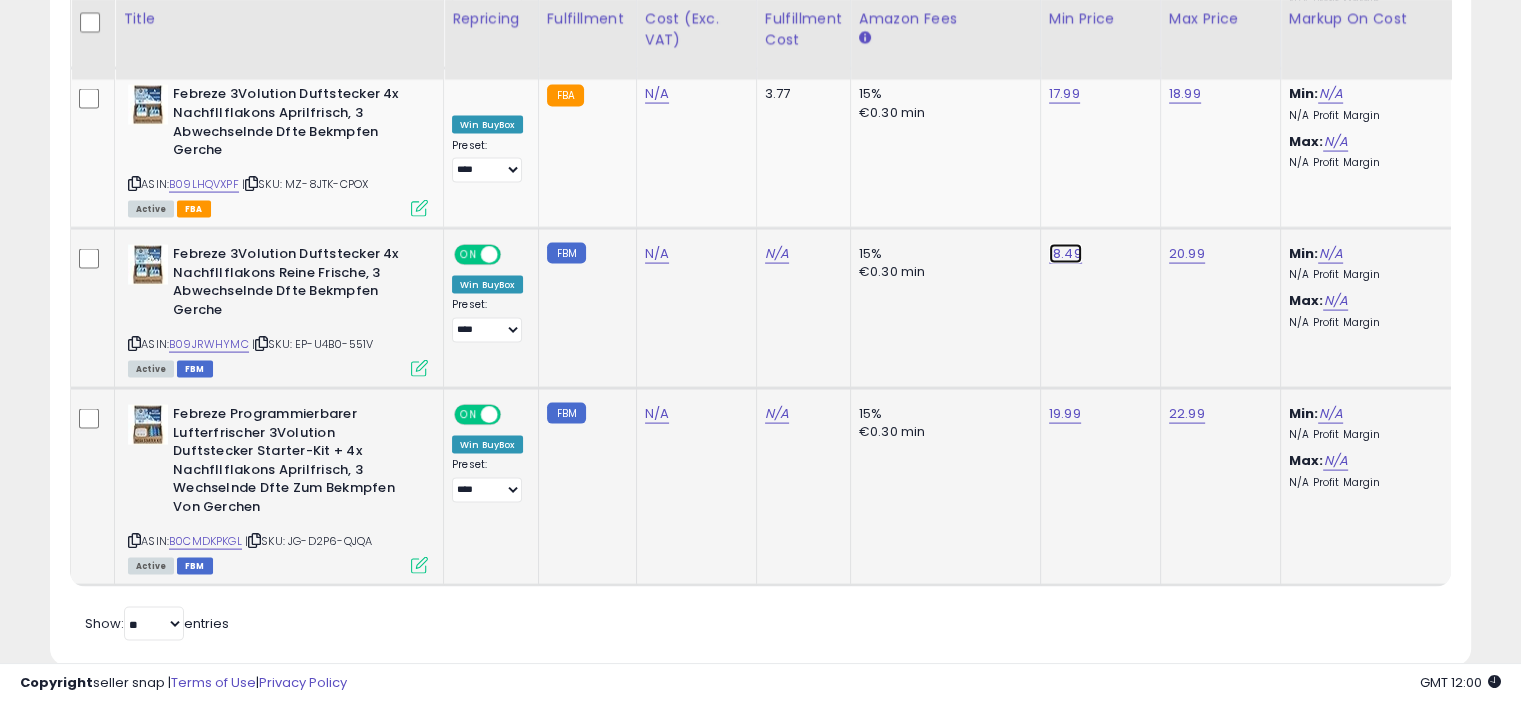 click on "18.49" at bounding box center [1065, -3036] 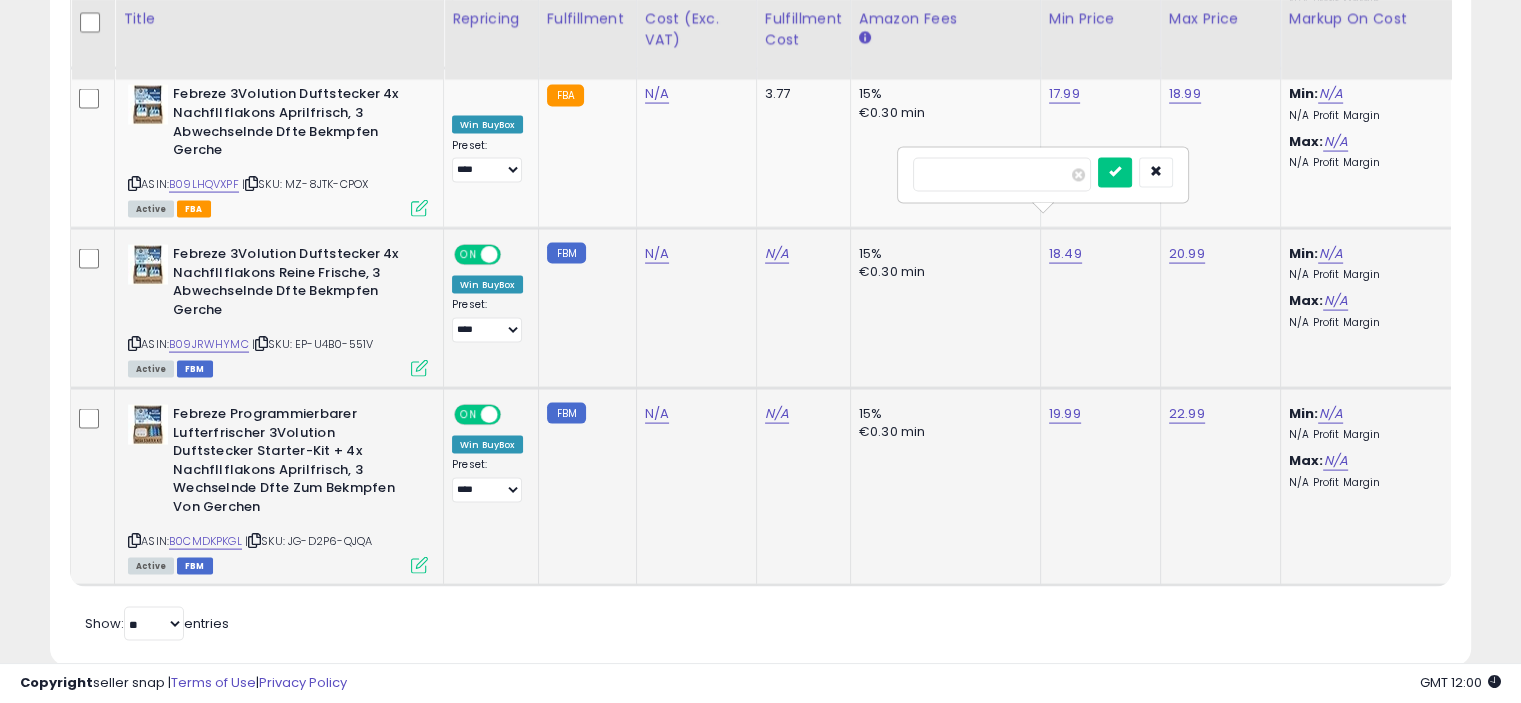 type on "*" 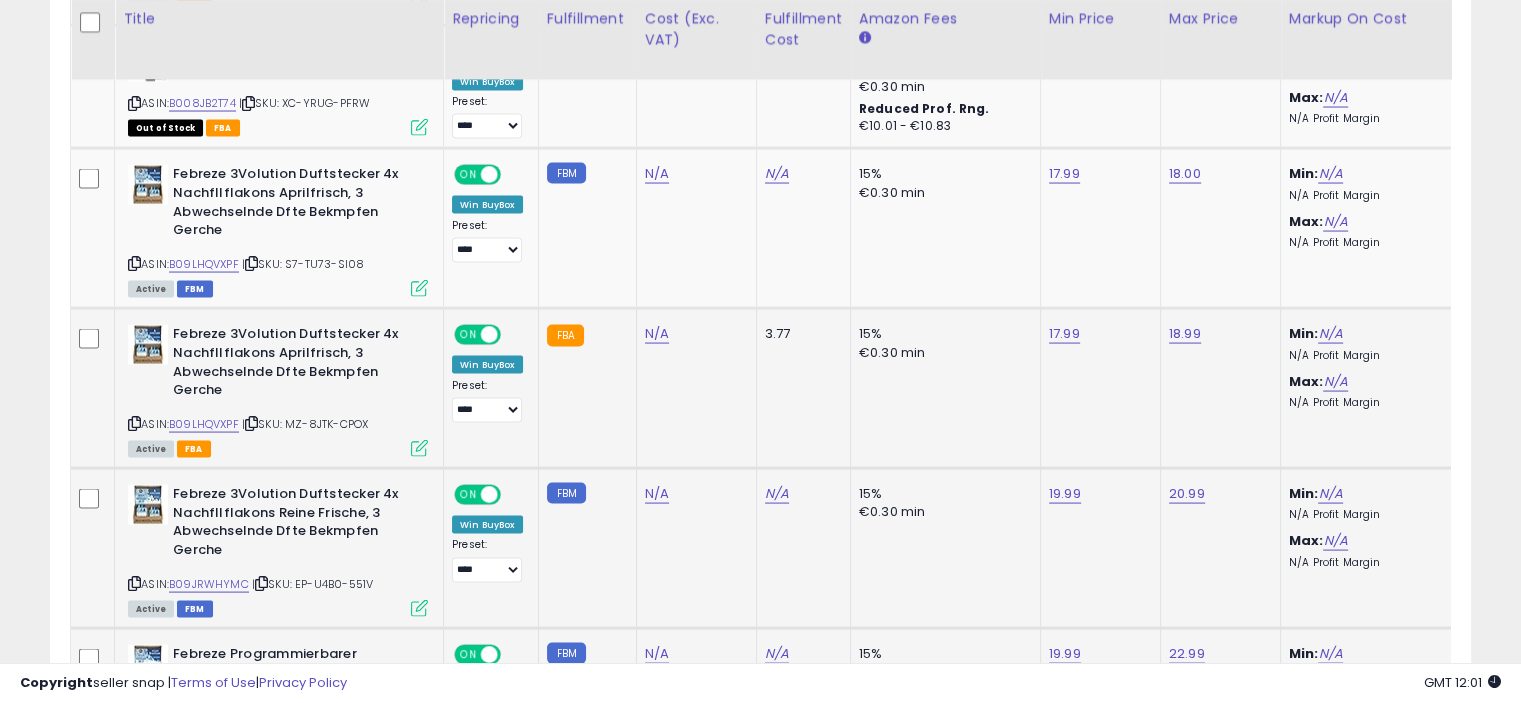 scroll, scrollTop: 3830, scrollLeft: 0, axis: vertical 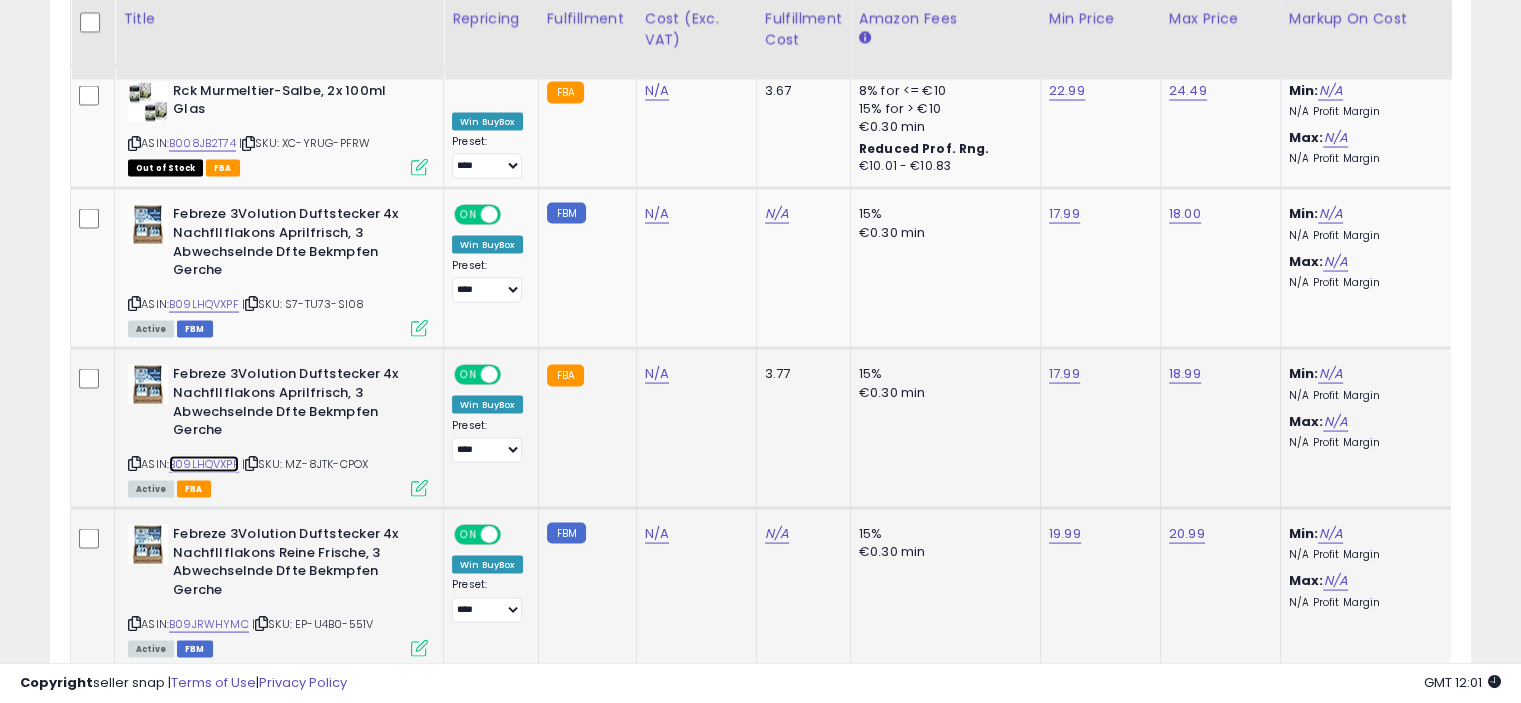 click on "B09LHQVXPF" at bounding box center (204, 464) 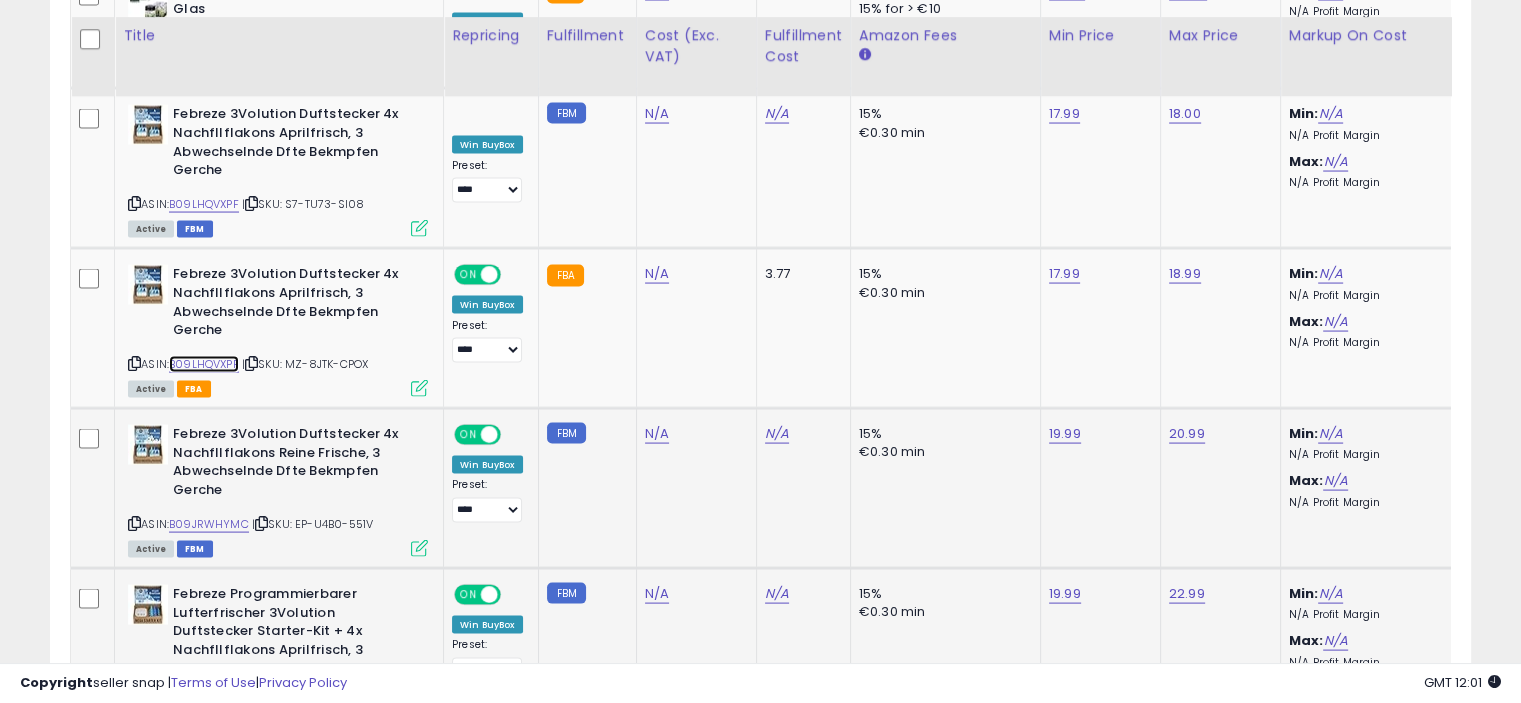 scroll, scrollTop: 3976, scrollLeft: 0, axis: vertical 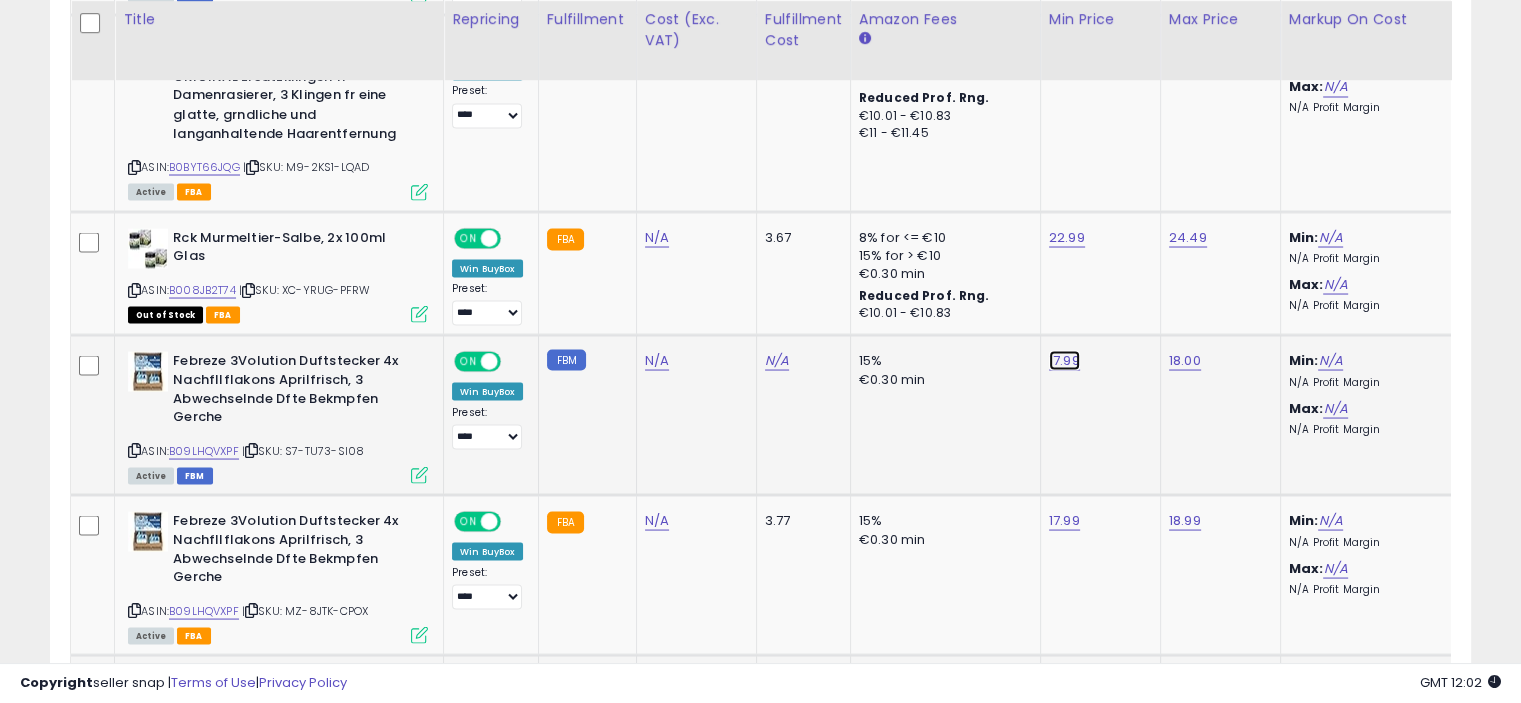 click on "17.99" at bounding box center (1065, -2610) 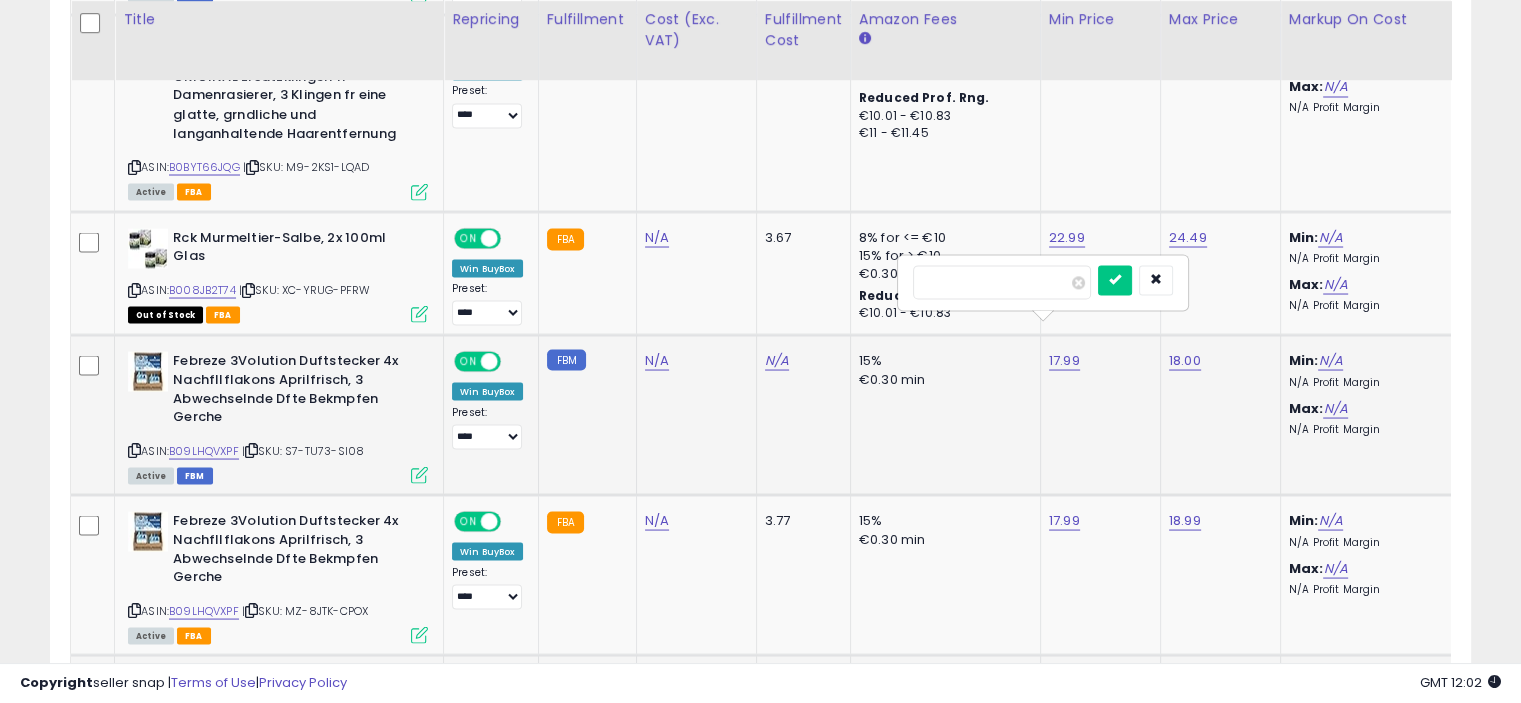 type on "*" 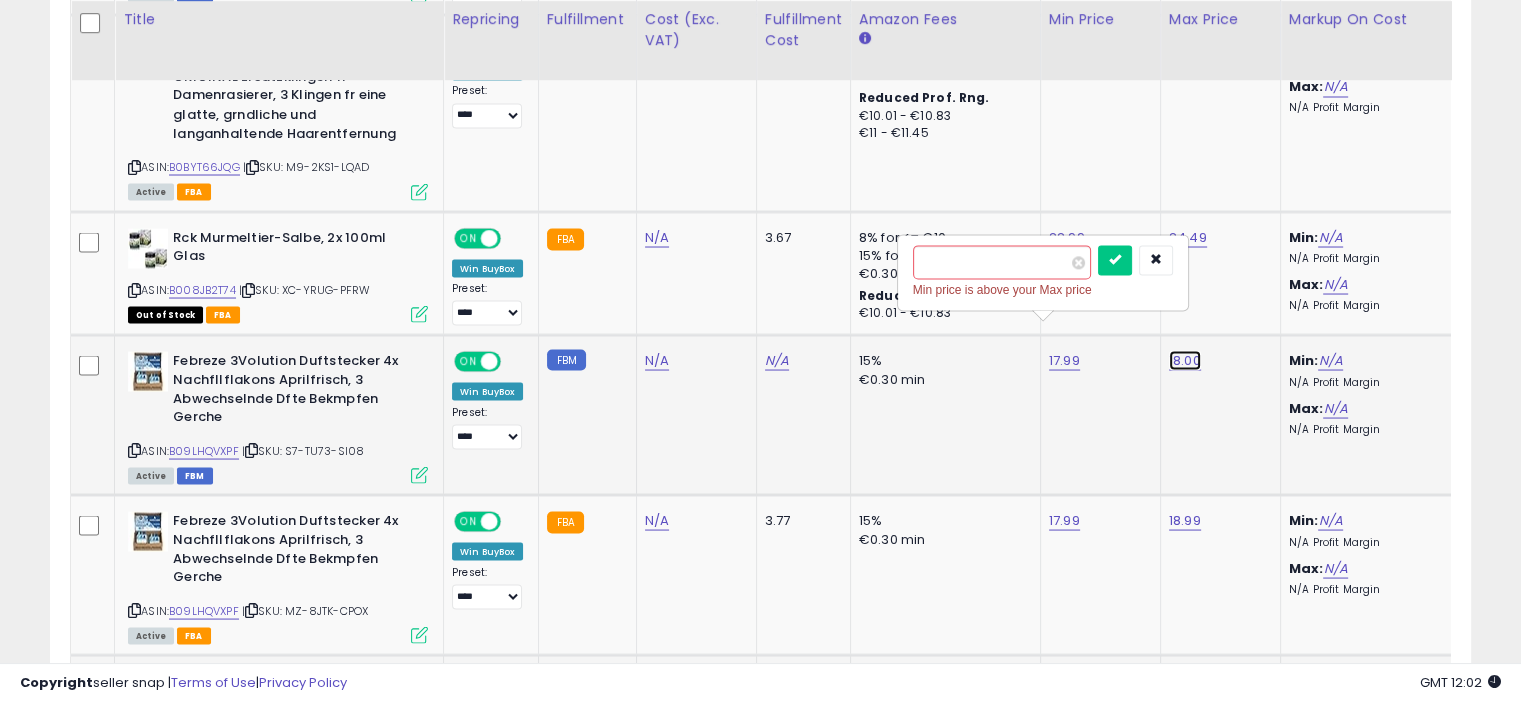 click on "18.00" at bounding box center (1185, -2610) 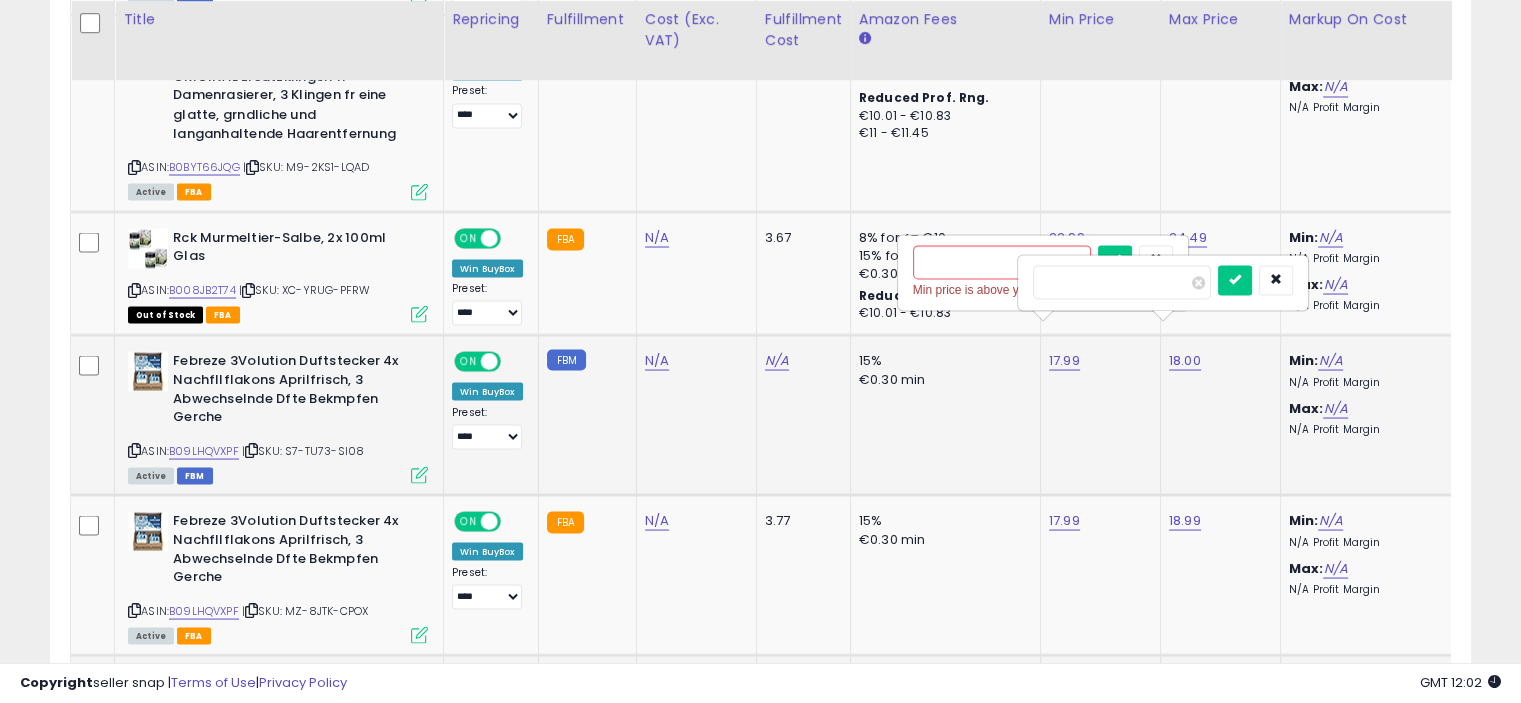 type on "*" 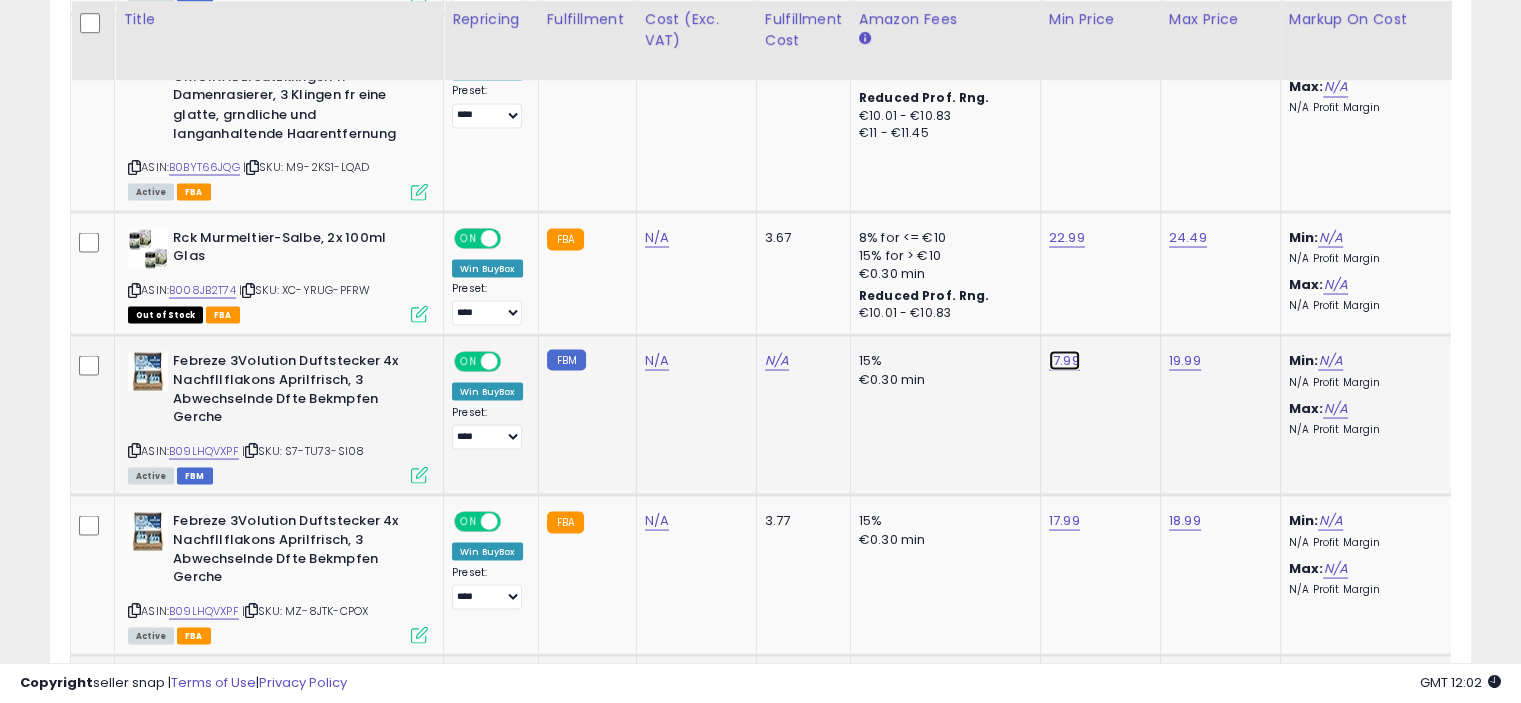 click on "17.99" at bounding box center [1065, -2610] 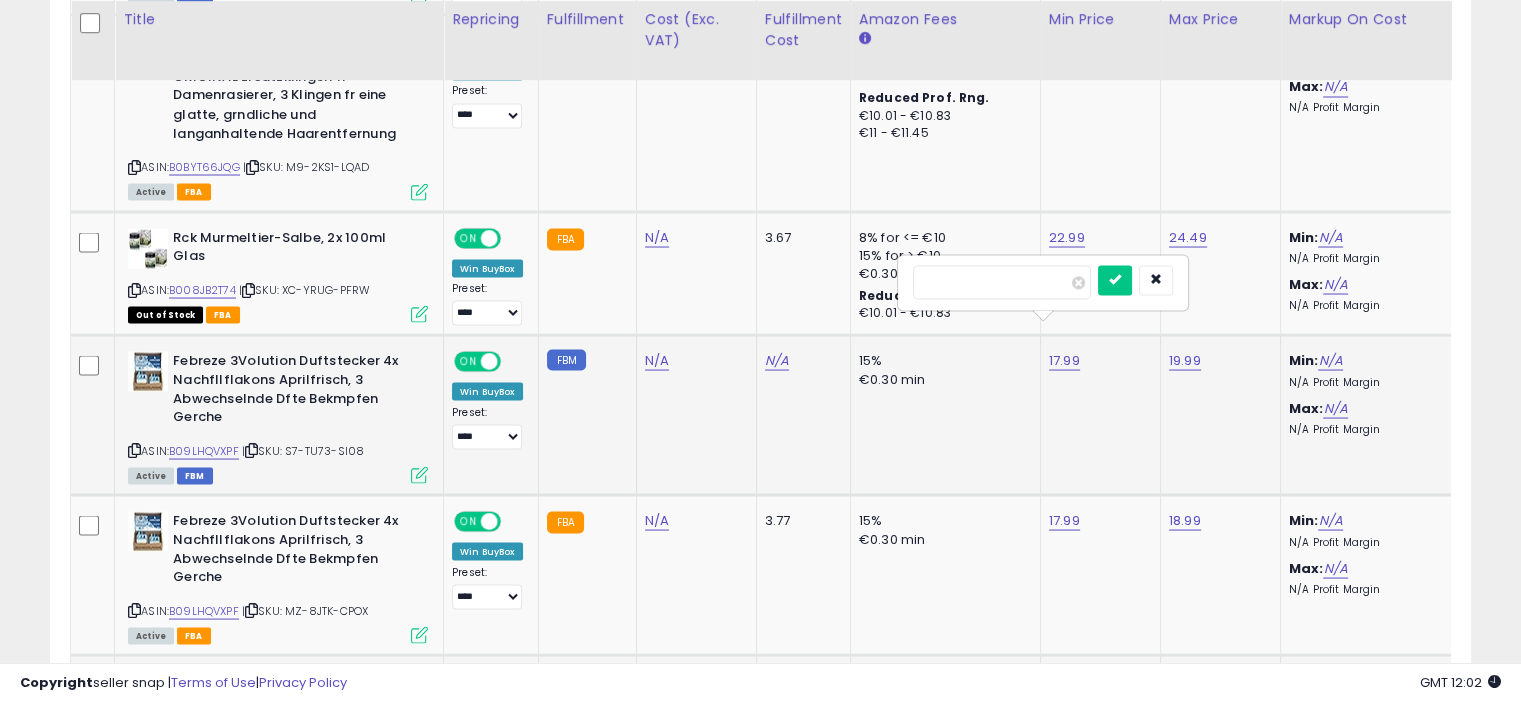 type on "*" 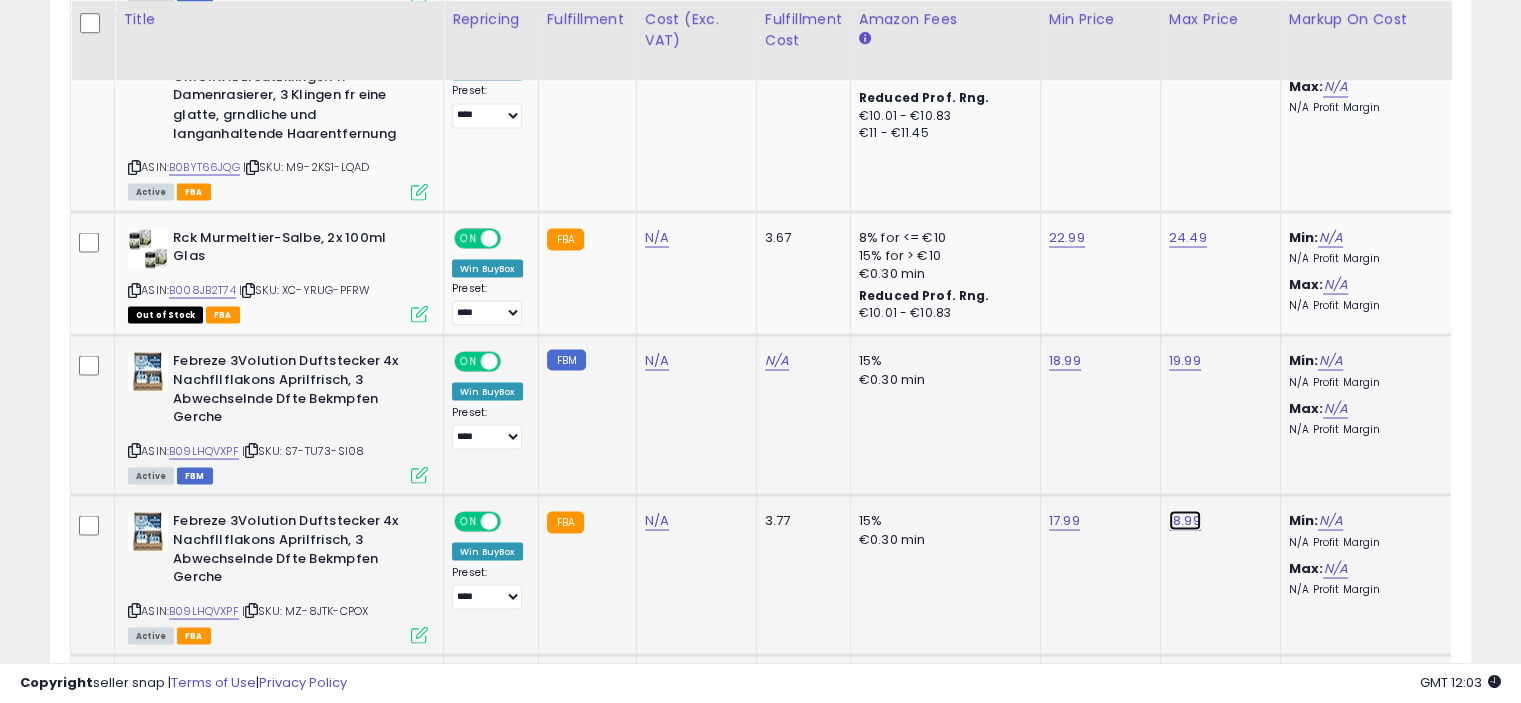 click on "18.99" at bounding box center (1185, -2610) 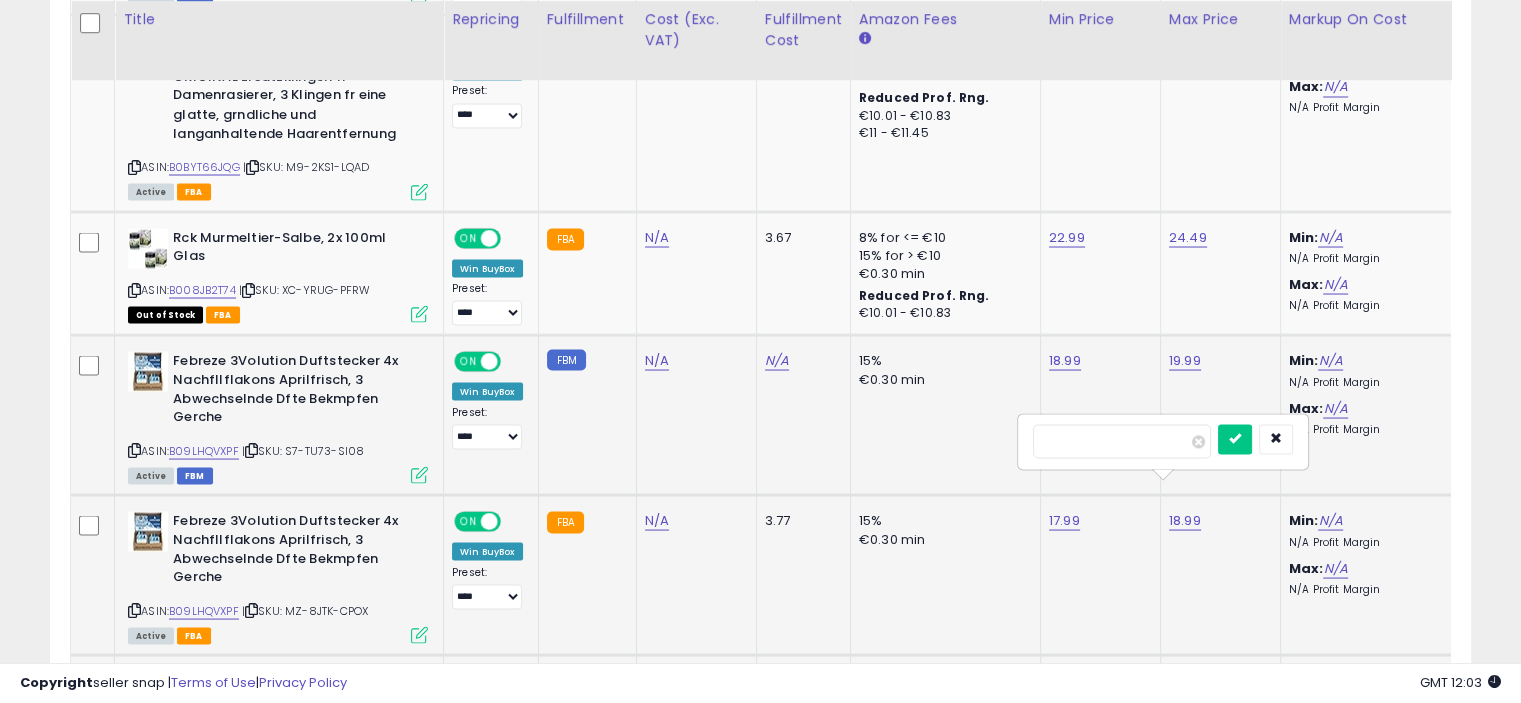 type on "*****" 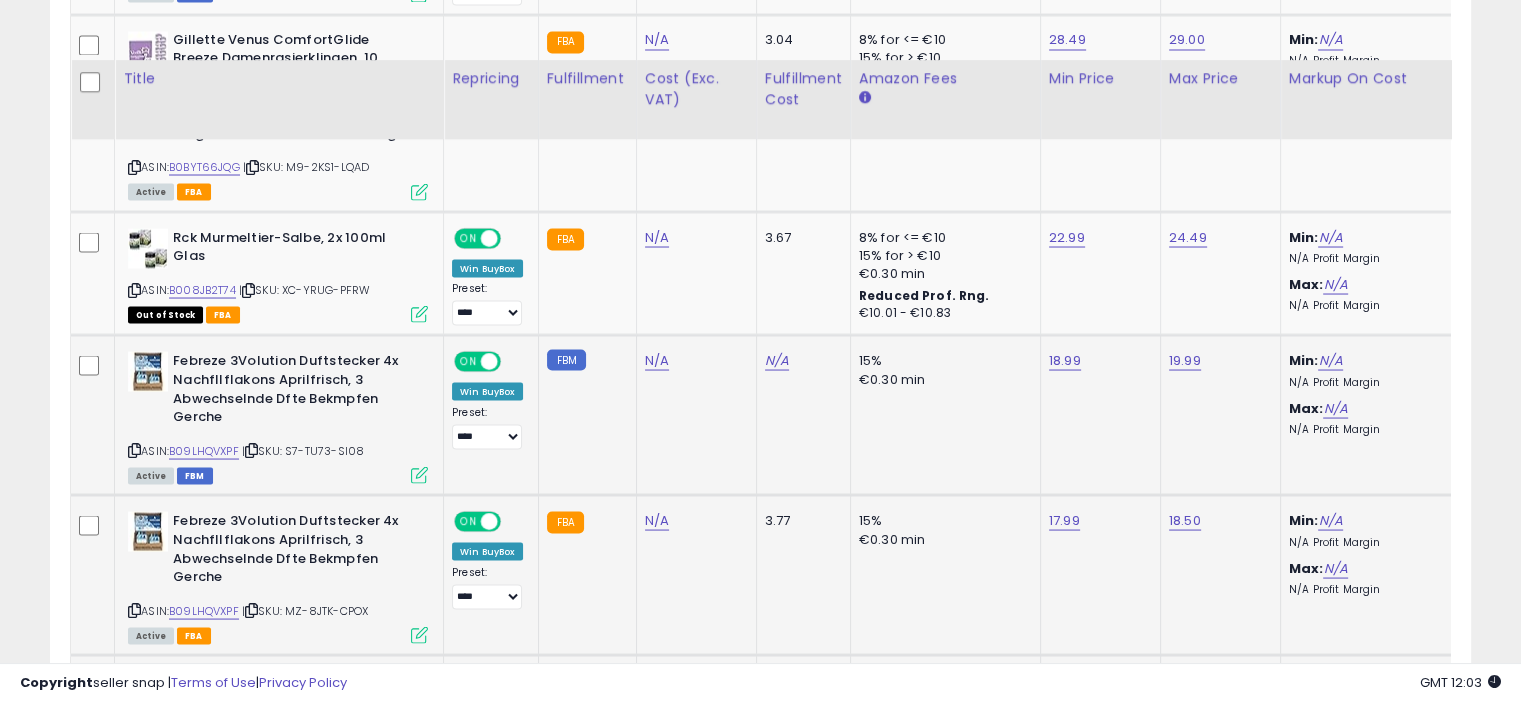 scroll, scrollTop: 3760, scrollLeft: 0, axis: vertical 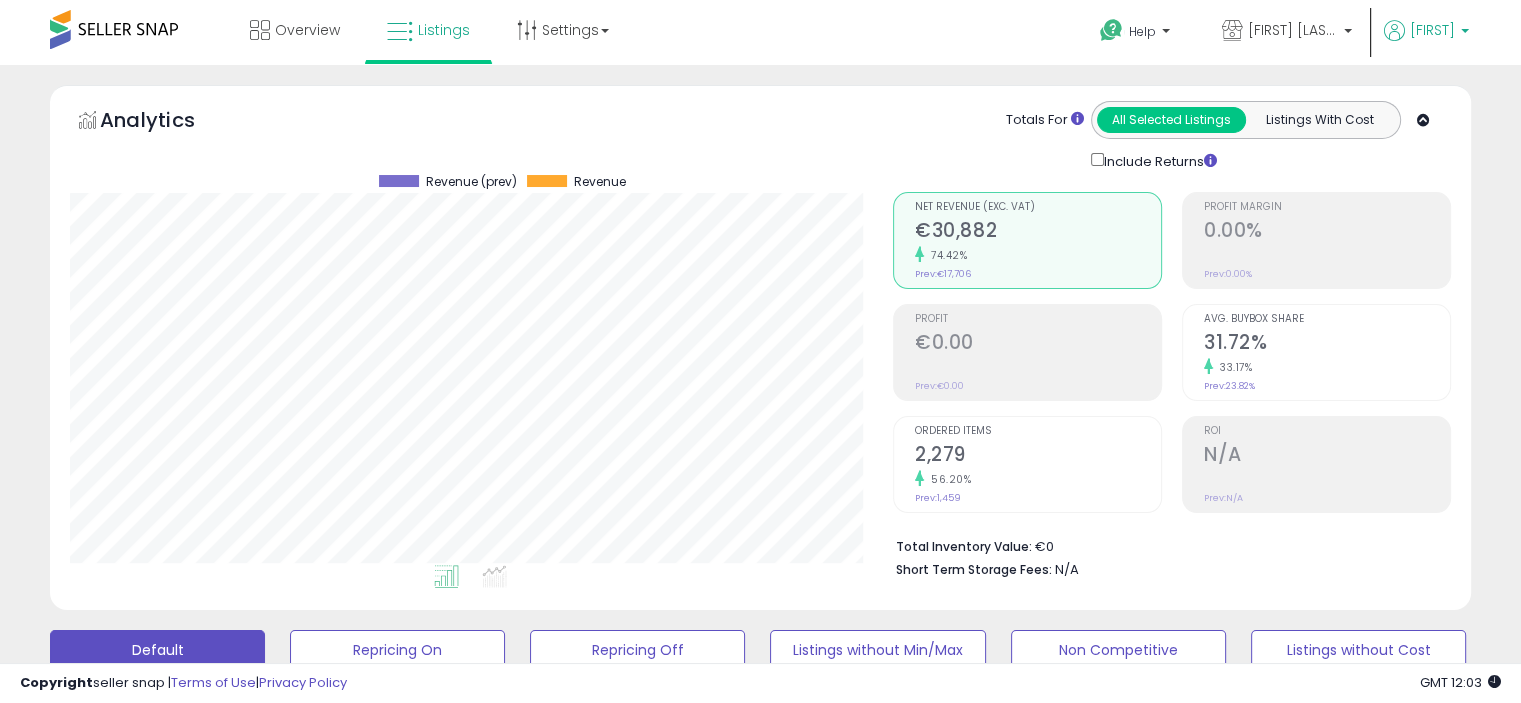 click on "[FIRST]" at bounding box center [1432, 30] 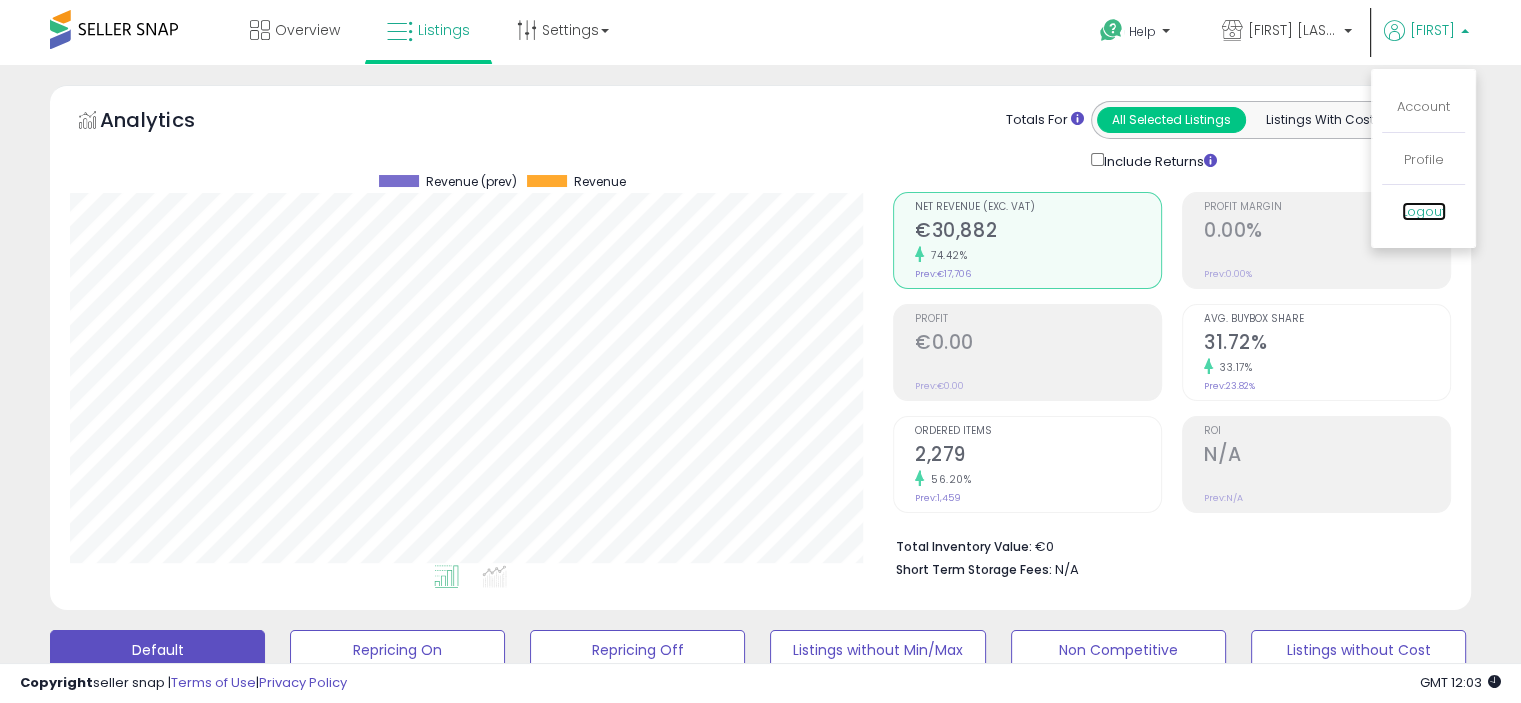 click on "Logout" at bounding box center (1424, 211) 